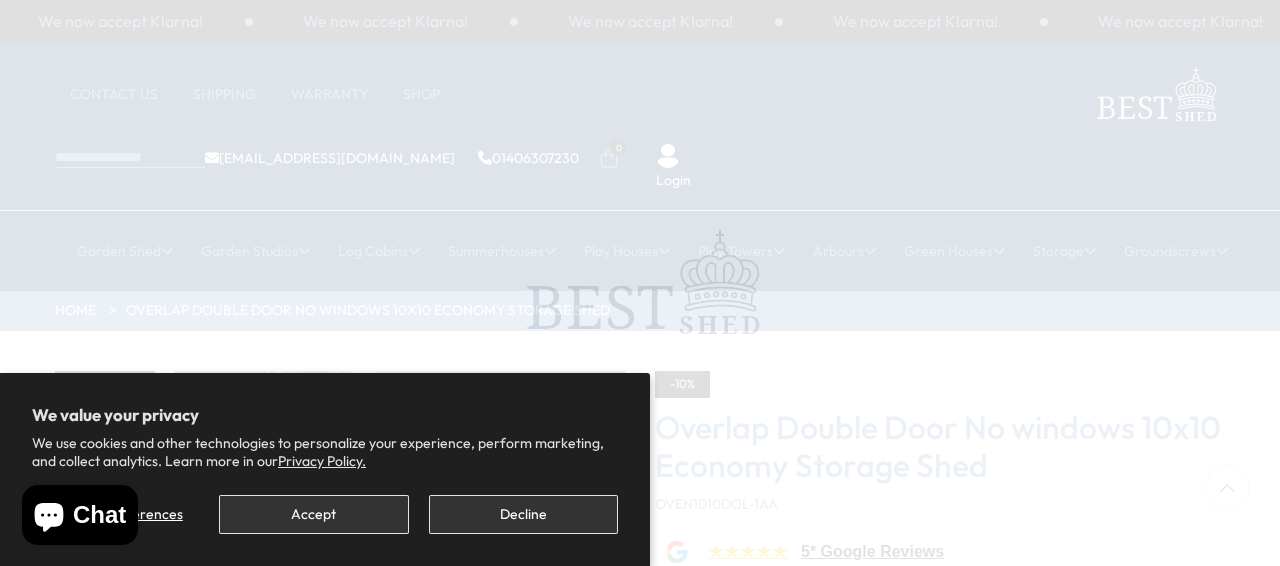 scroll, scrollTop: 0, scrollLeft: 0, axis: both 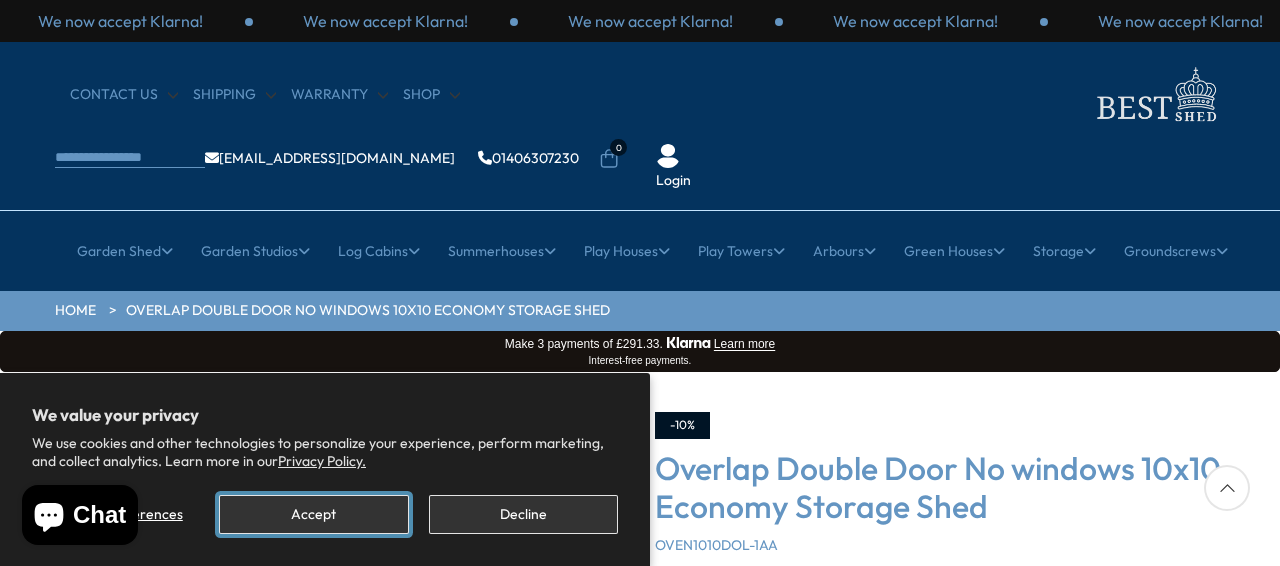 click on "Accept" at bounding box center [313, 514] 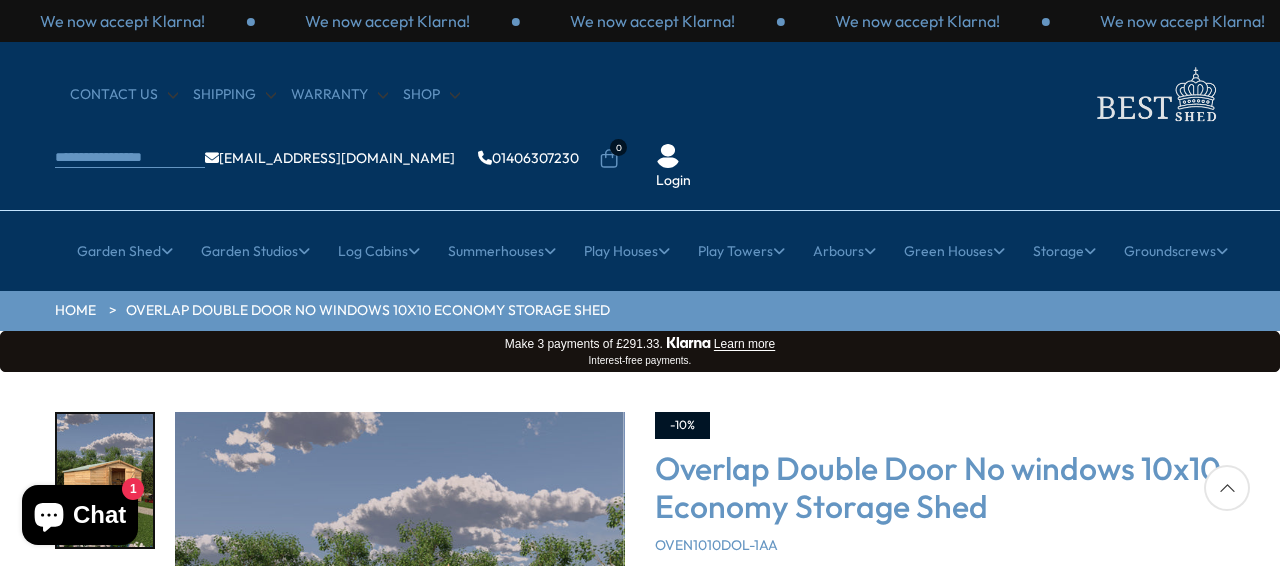 click on "Click To Expand
Click To Expand
Click To Expand
Click To Expand
Click To Expand
Click To Expand
Click To Expand" at bounding box center (640, 674) 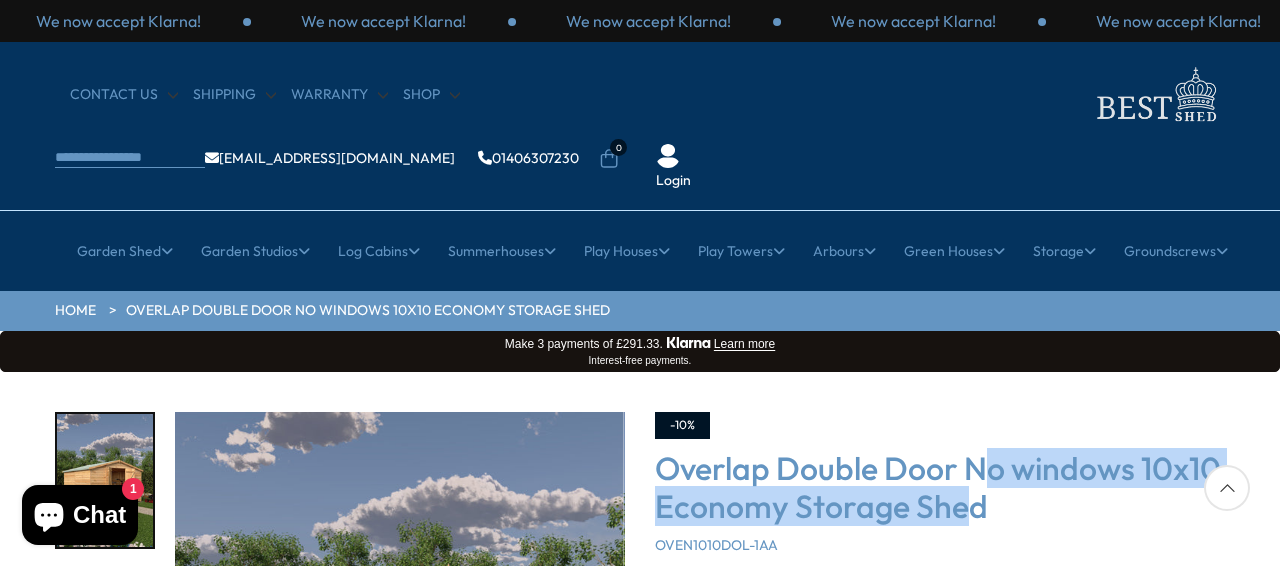 drag, startPoint x: 968, startPoint y: 429, endPoint x: 976, endPoint y: 378, distance: 51.62364 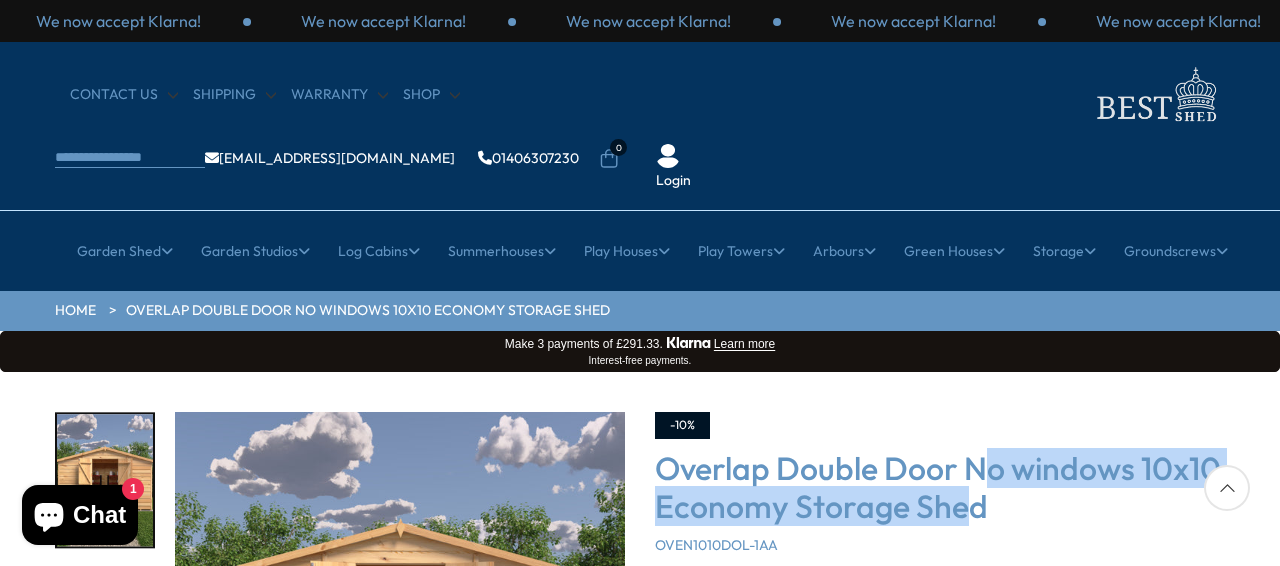 click at bounding box center [105, 637] 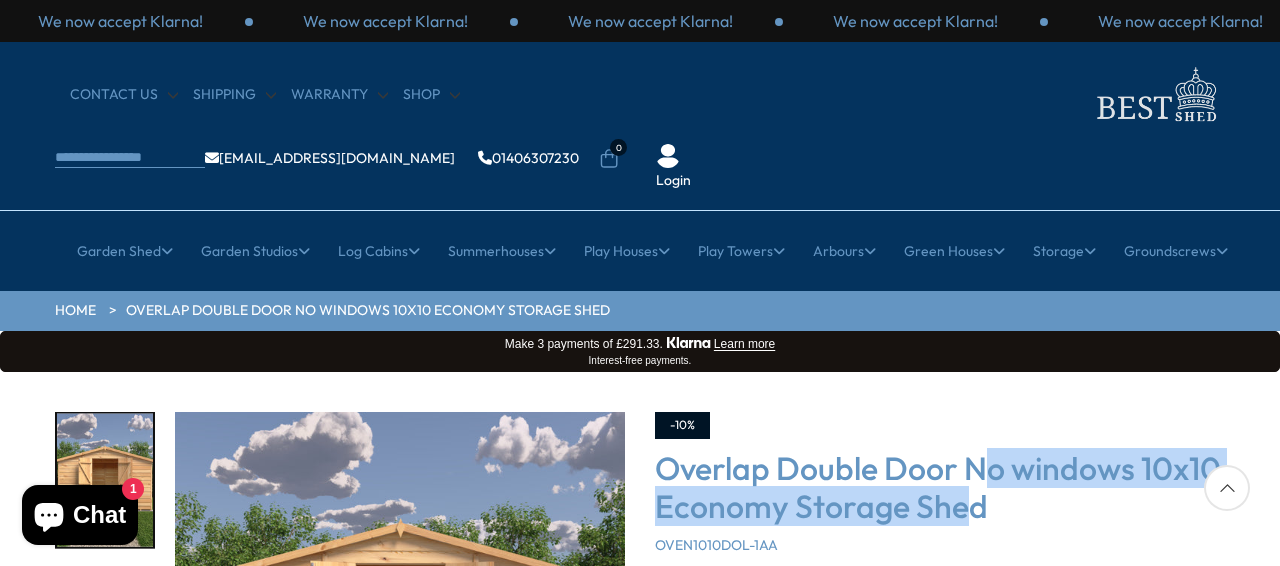 click at bounding box center [105, 637] 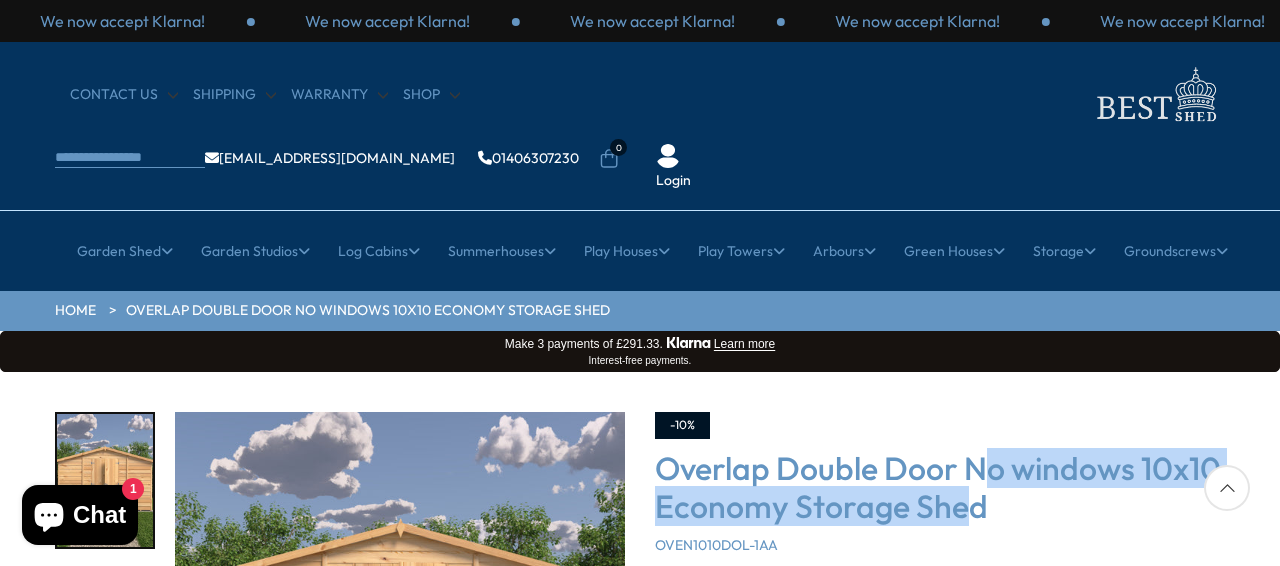 click at bounding box center (400, 637) 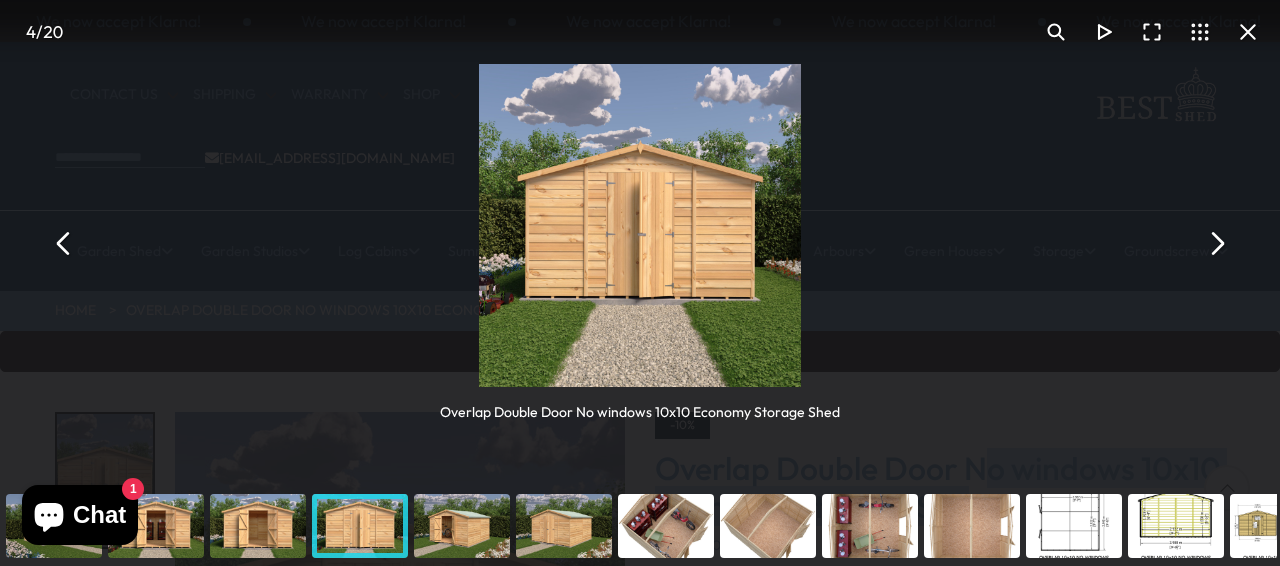 click at bounding box center (1216, 243) 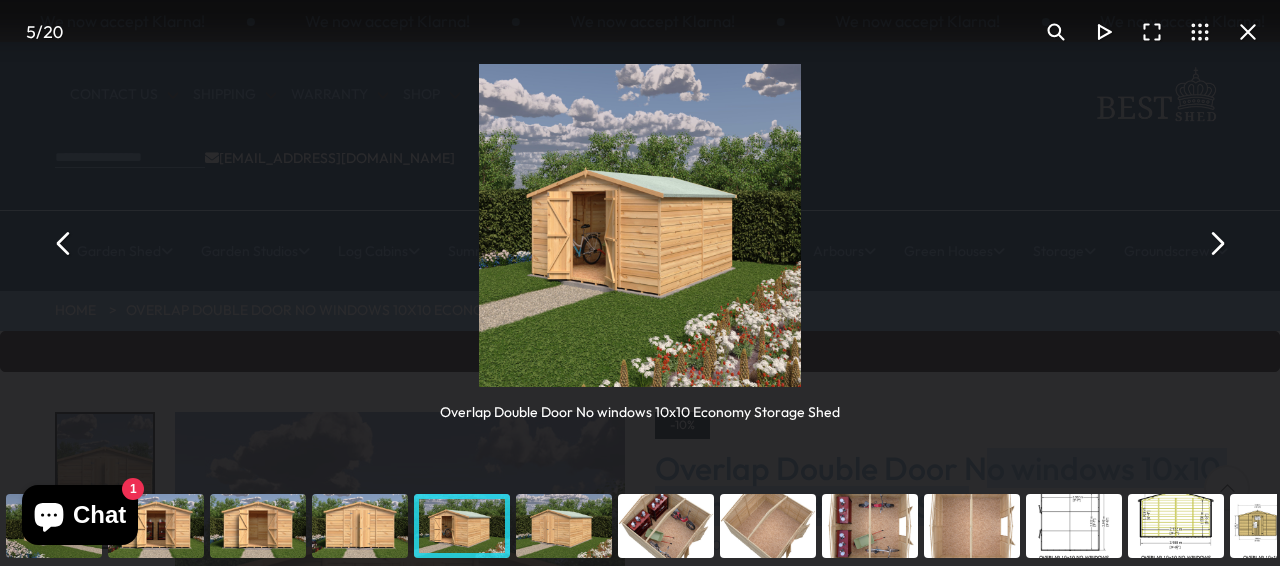 click at bounding box center [1216, 243] 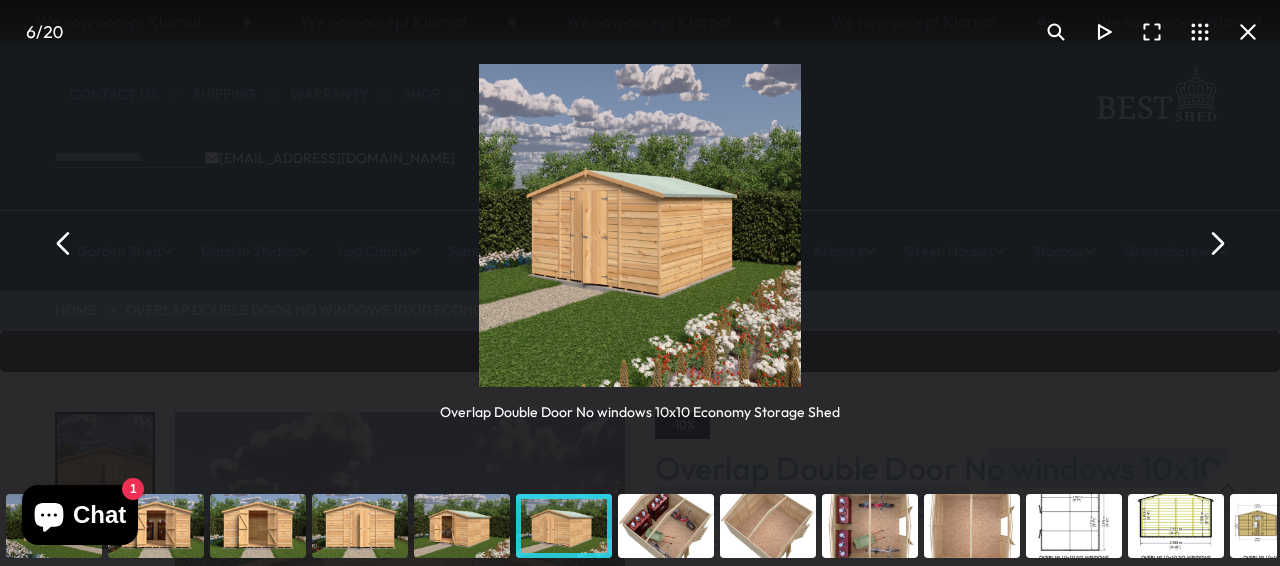 click at bounding box center [1216, 243] 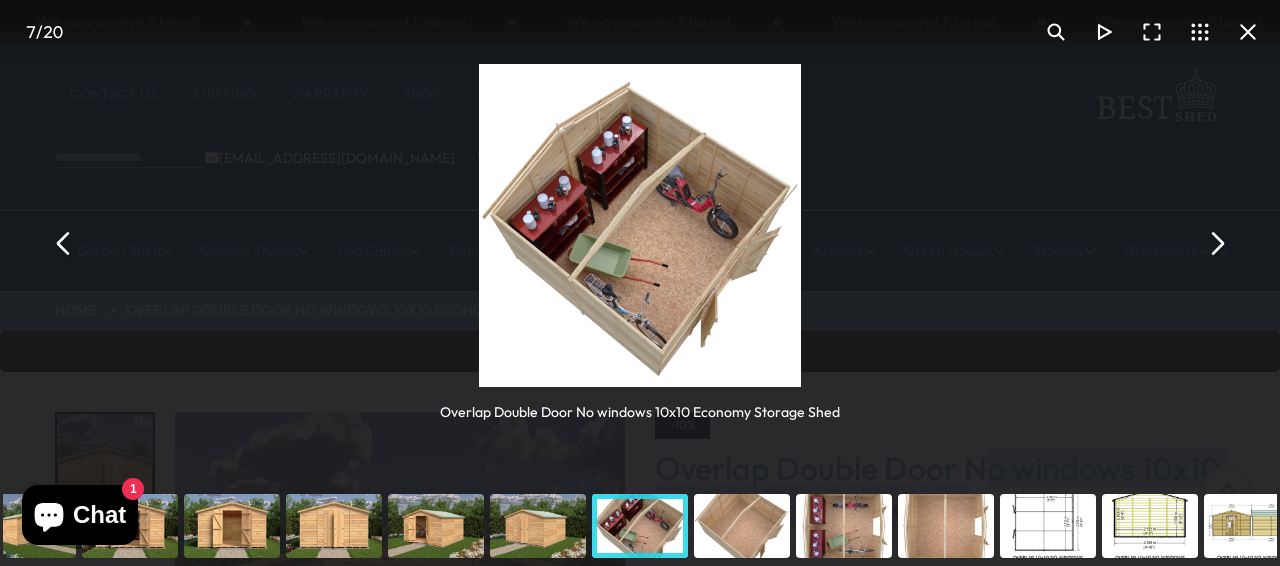 click at bounding box center (1216, 243) 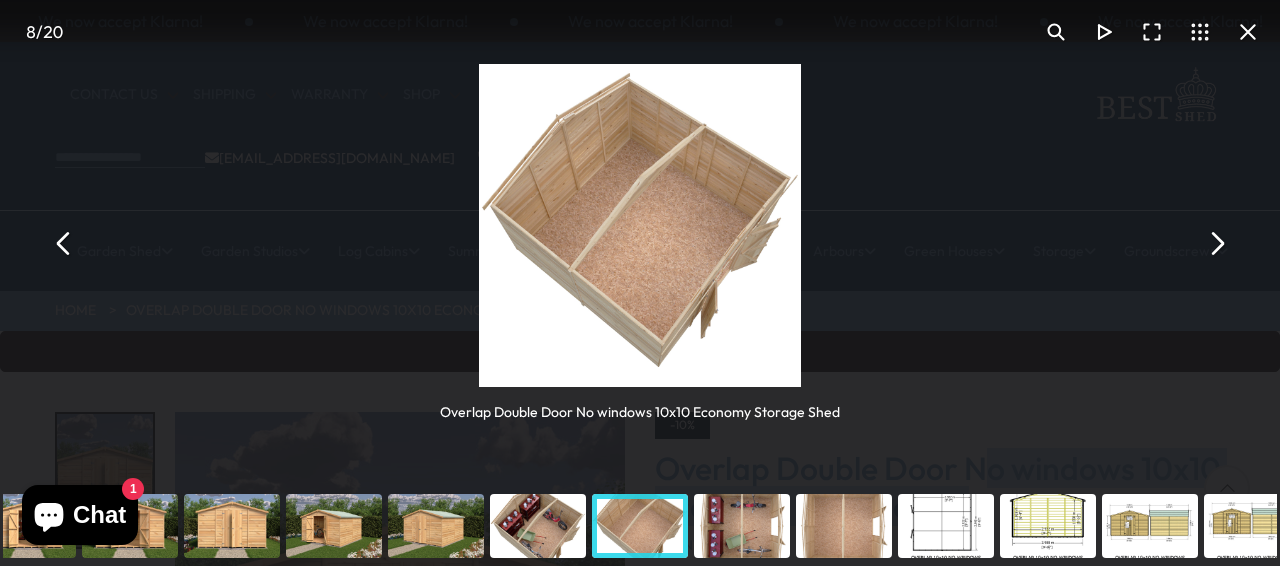 click at bounding box center (1216, 243) 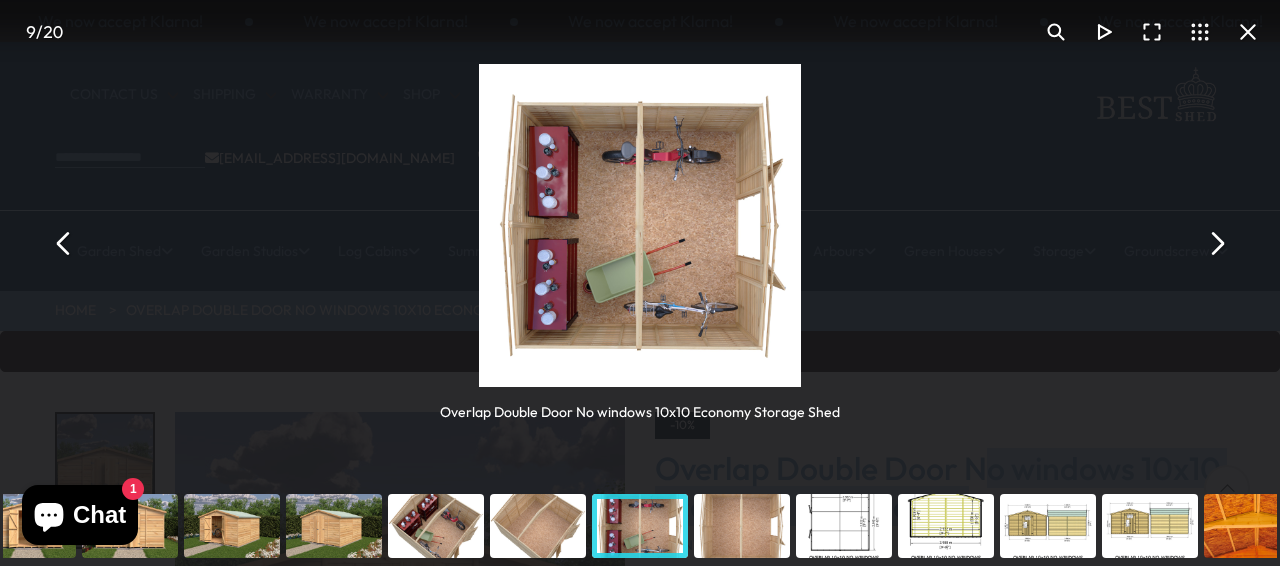 click at bounding box center [1216, 243] 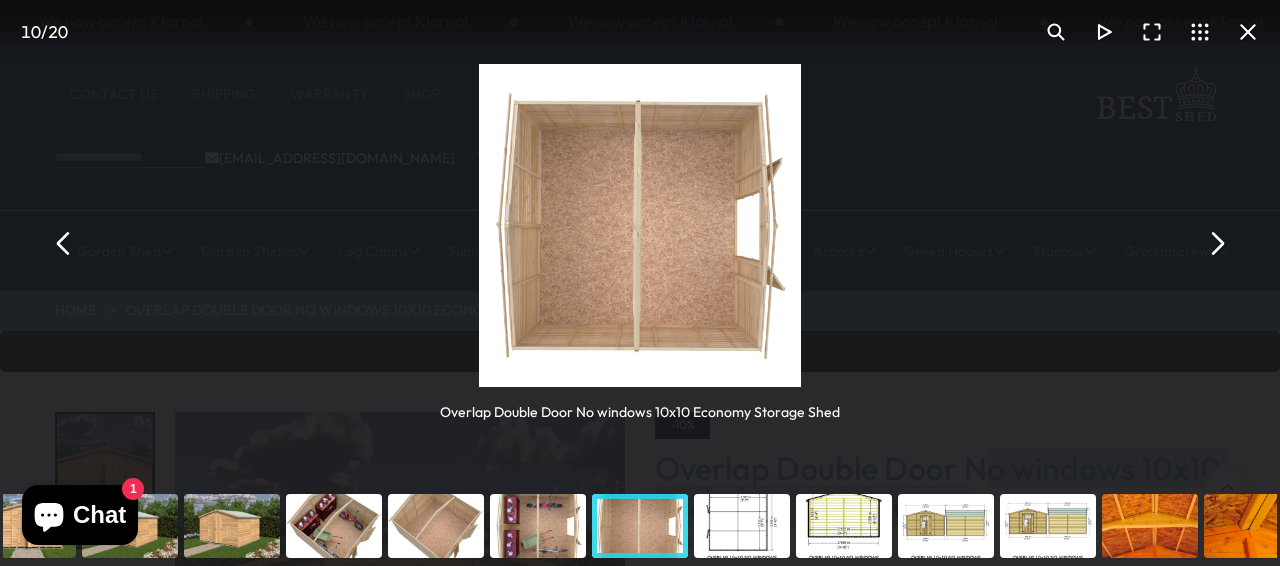 click at bounding box center [1216, 243] 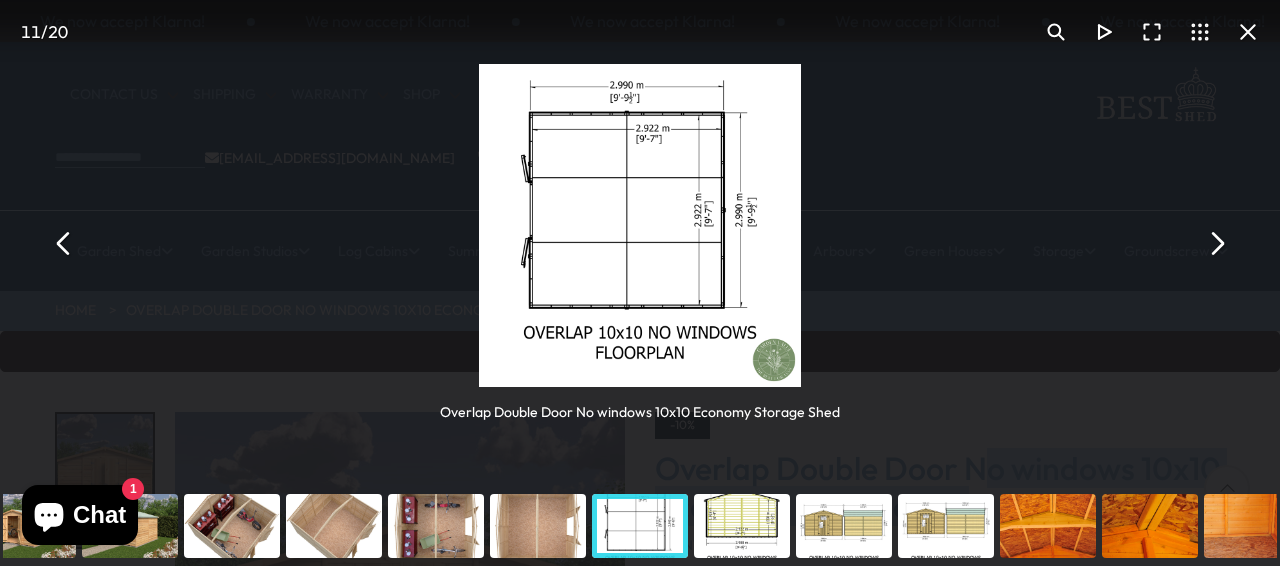 click at bounding box center (1216, 243) 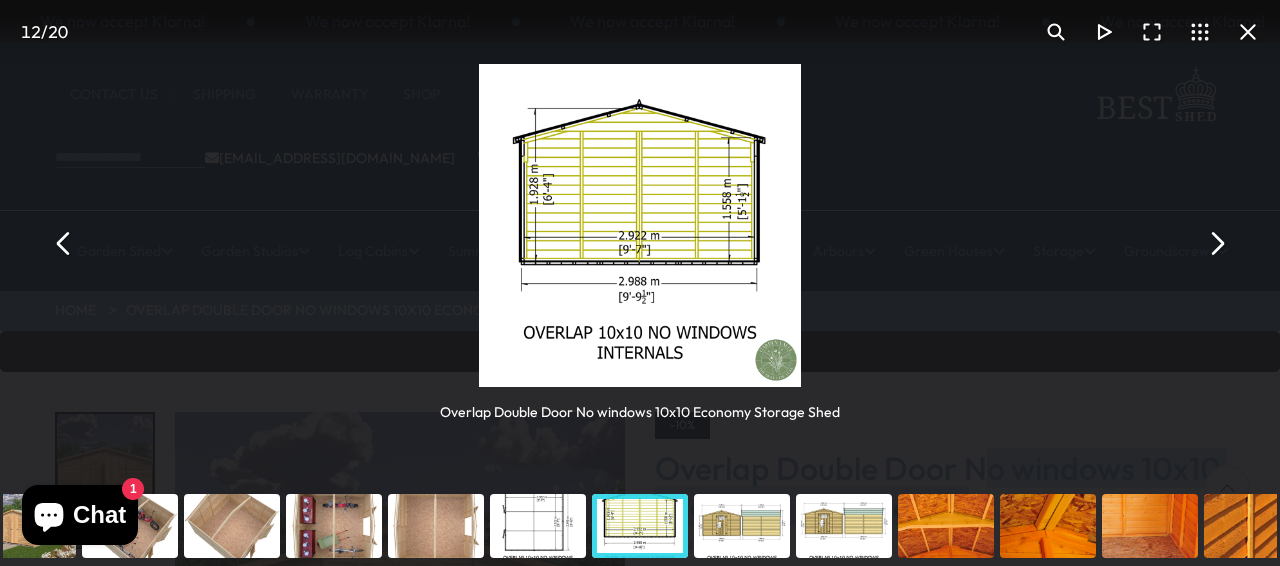 click at bounding box center [1216, 243] 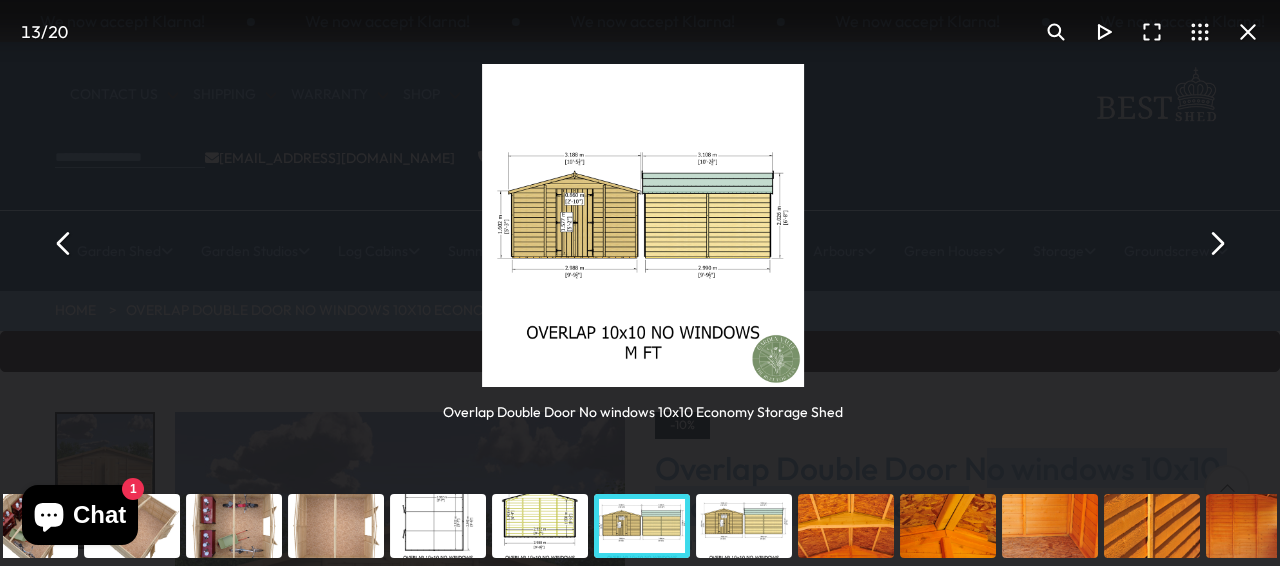 click at bounding box center (1216, 243) 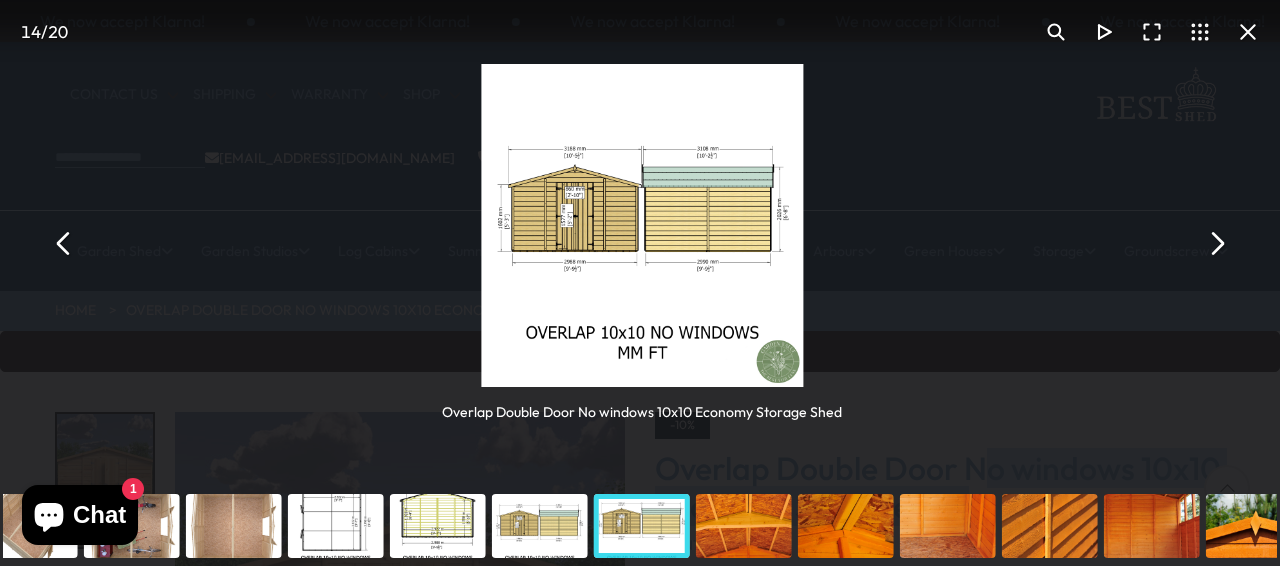 click at bounding box center [1216, 243] 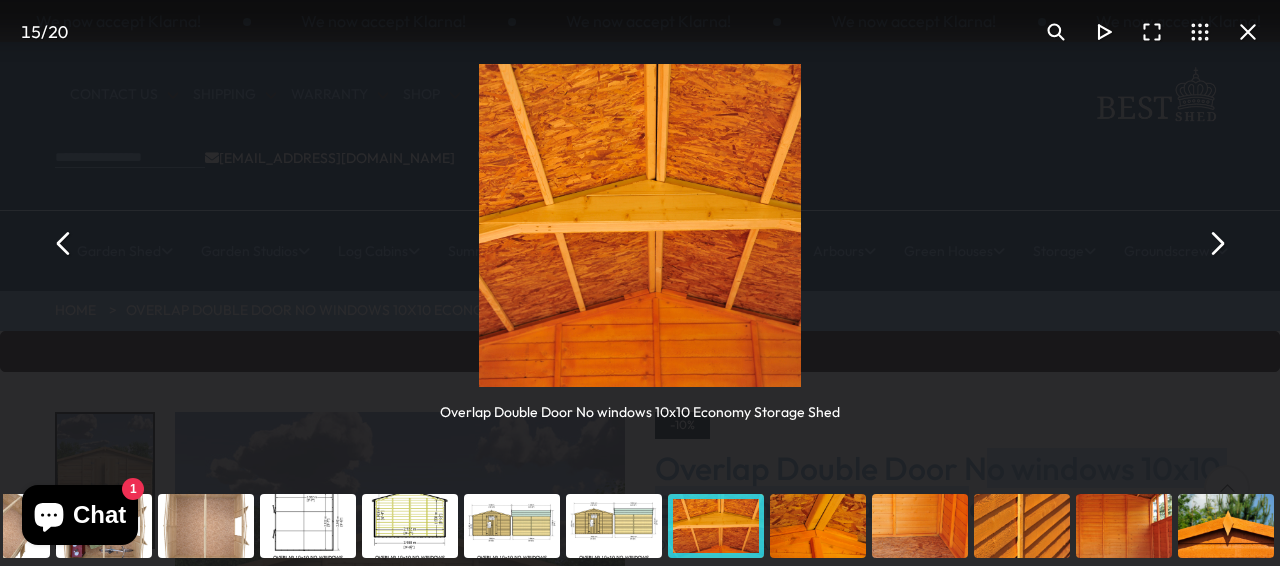 click at bounding box center [1216, 243] 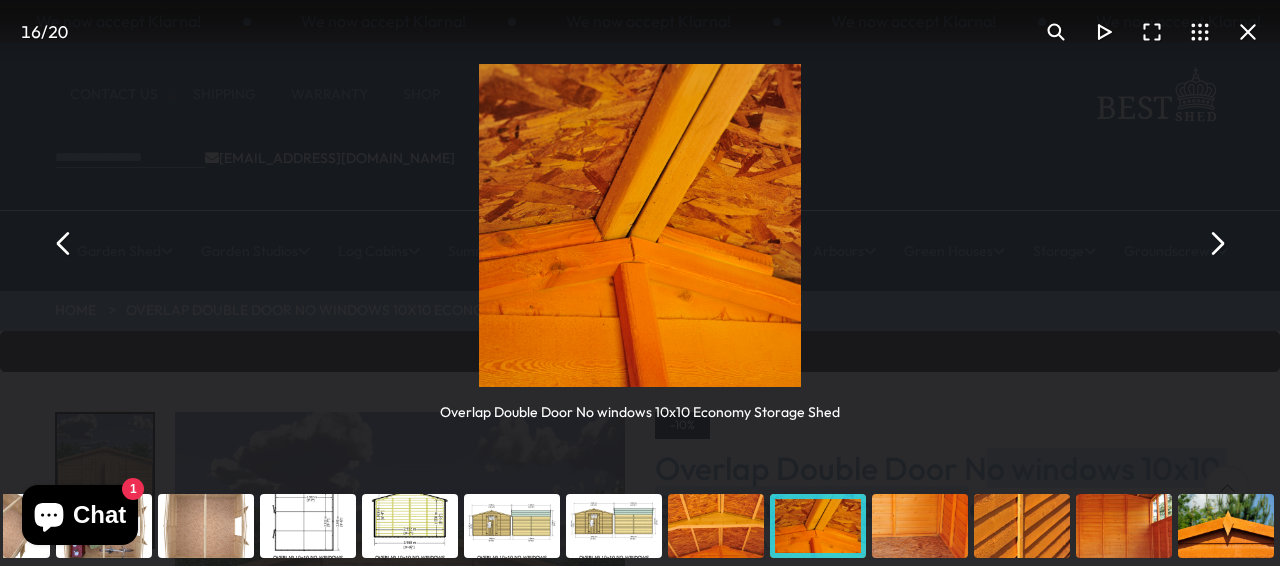 click at bounding box center [1216, 243] 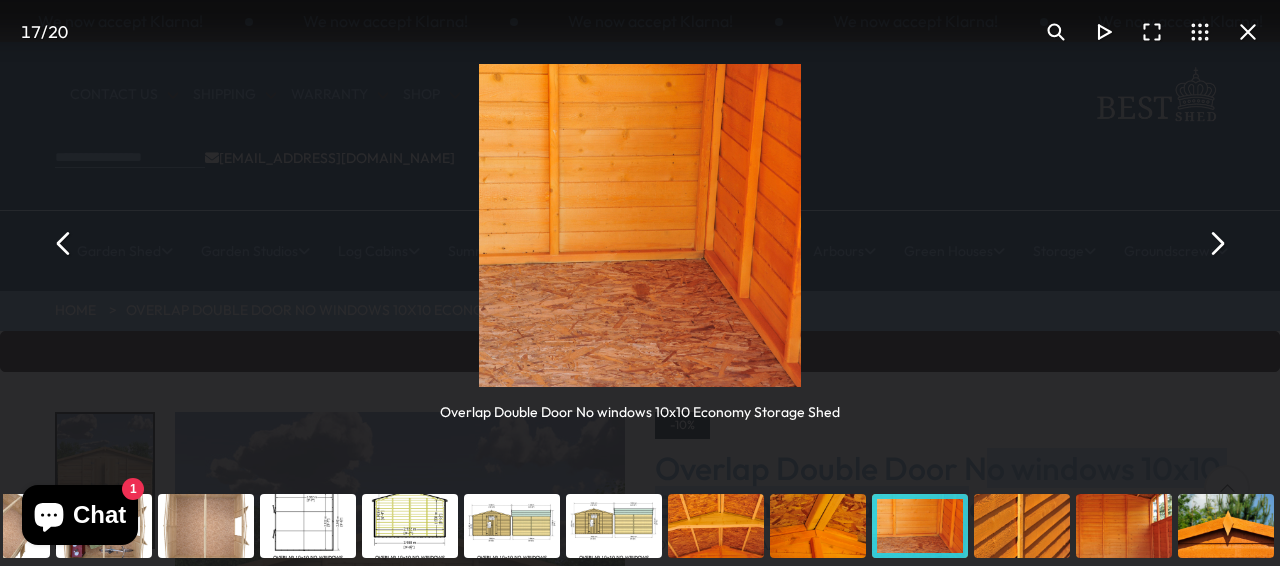 click at bounding box center [1216, 243] 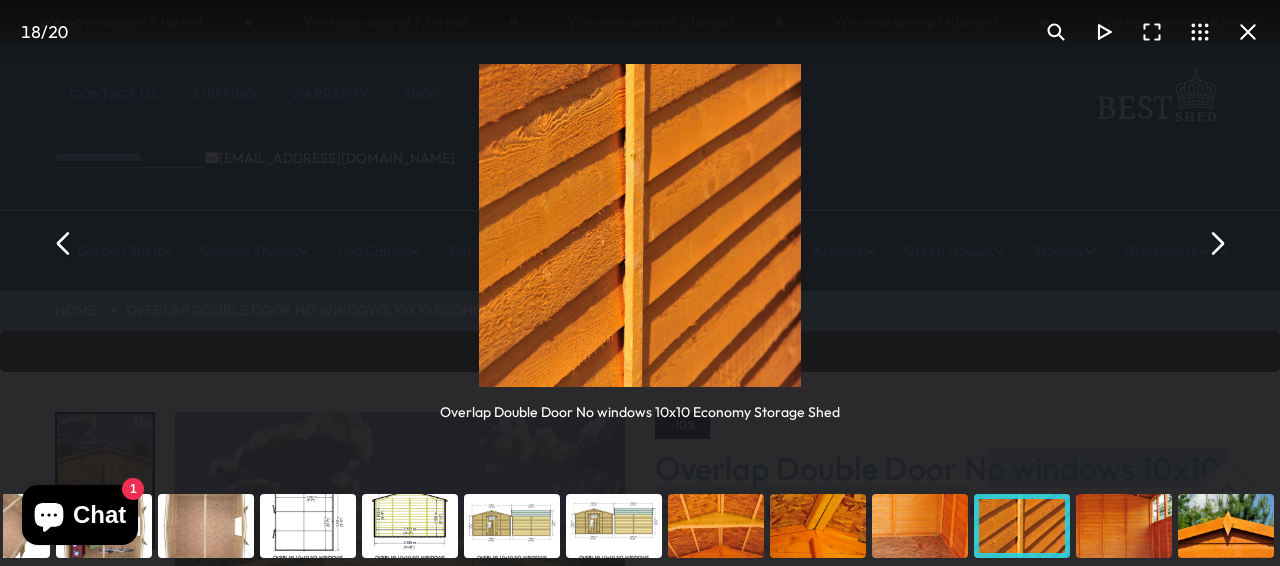 click at bounding box center [1216, 243] 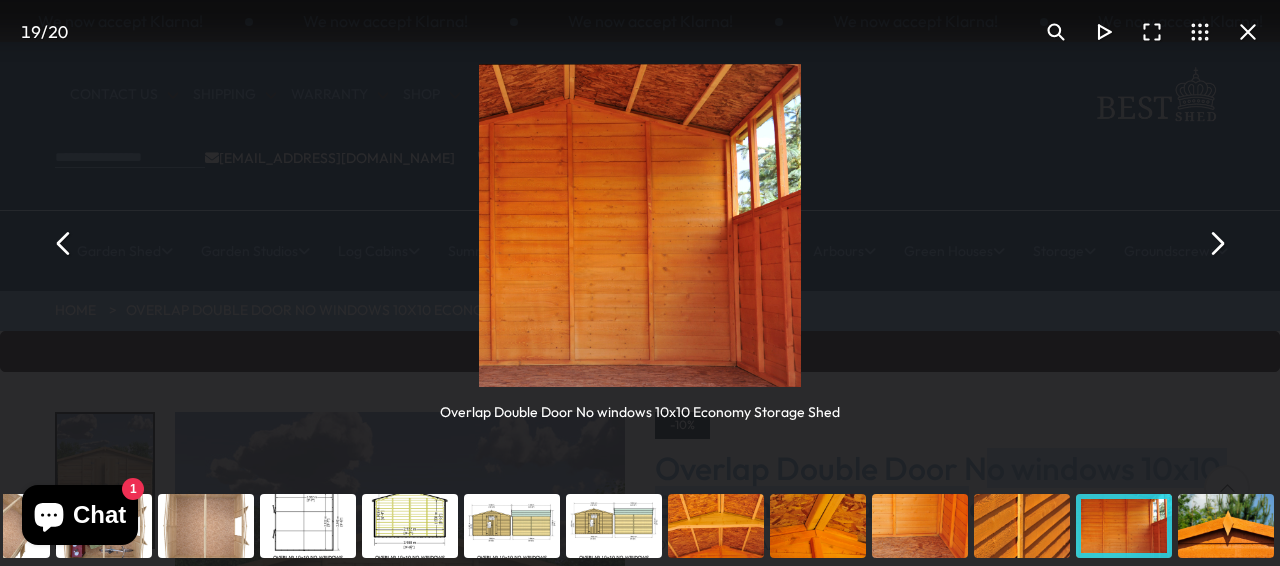 click at bounding box center [1216, 243] 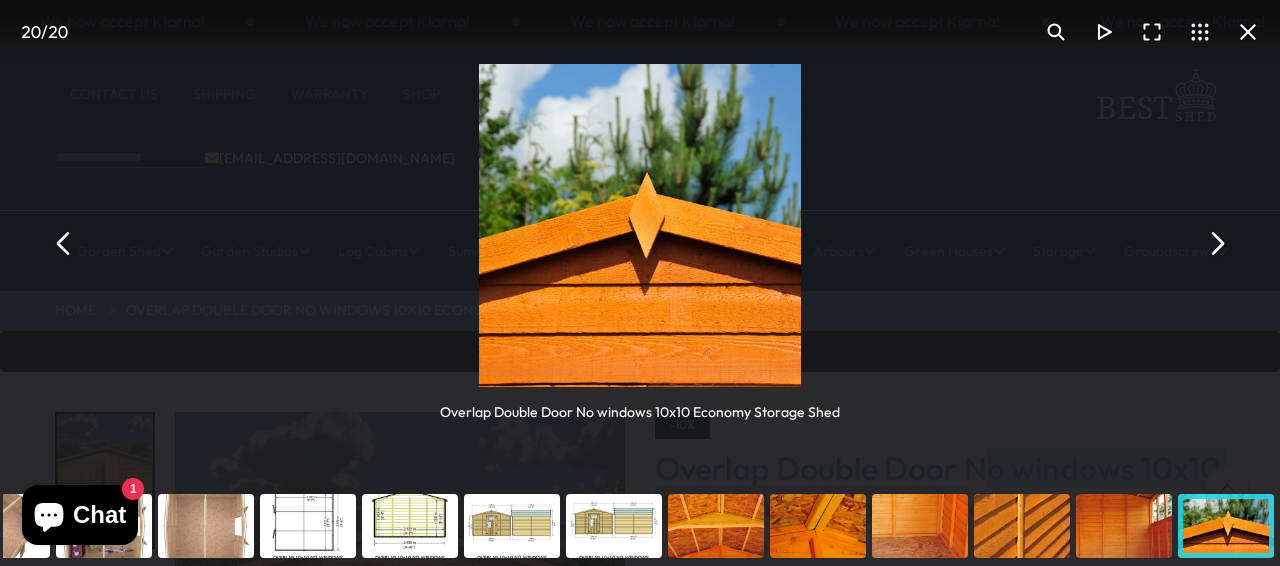 click at bounding box center (1216, 243) 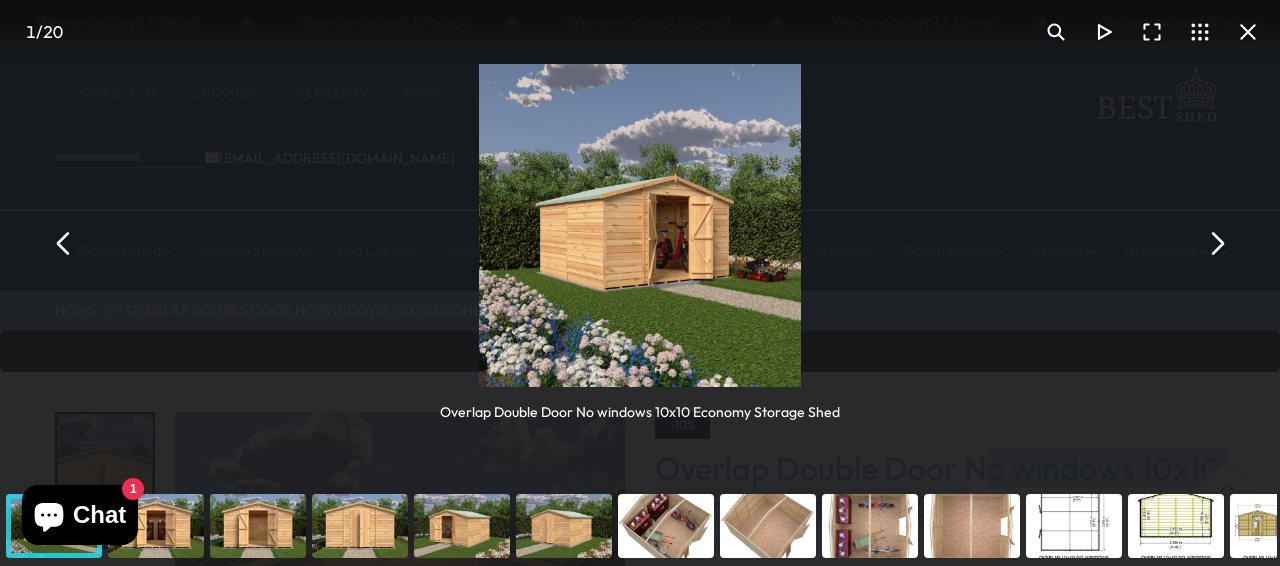 click at bounding box center (1248, 32) 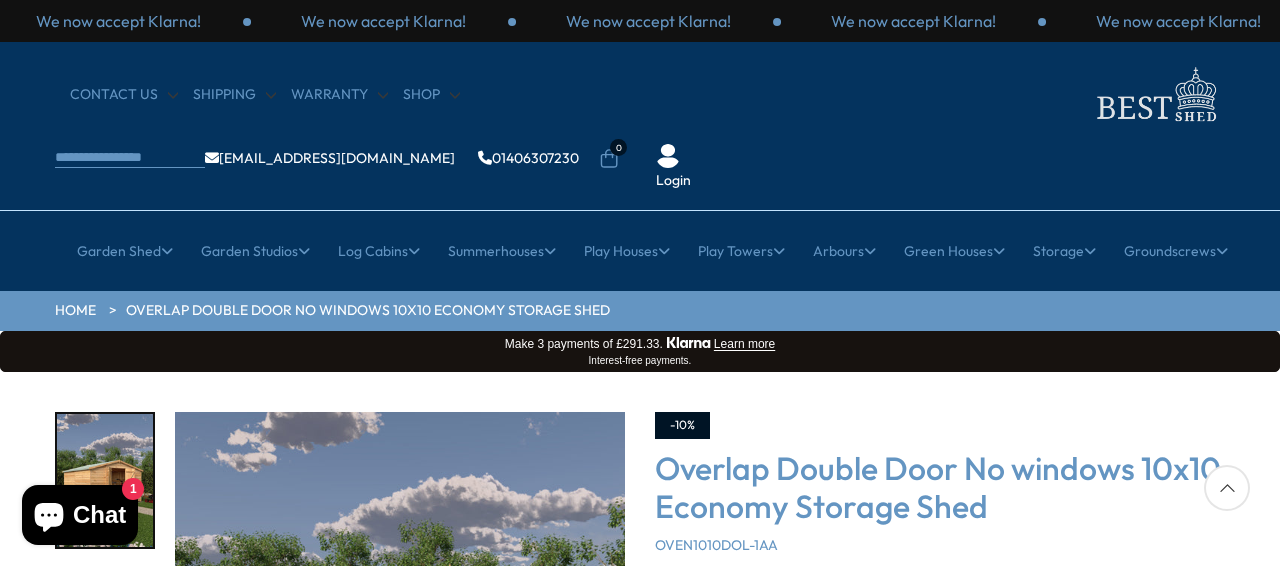 click on "-10%
Overlap Double Door No windows 10x10 Economy Storage Shed
OVEN1010DOL-1AA
★★★★★
5* Google Reviews
£874.00
£974.00
*" at bounding box center (940, 620) 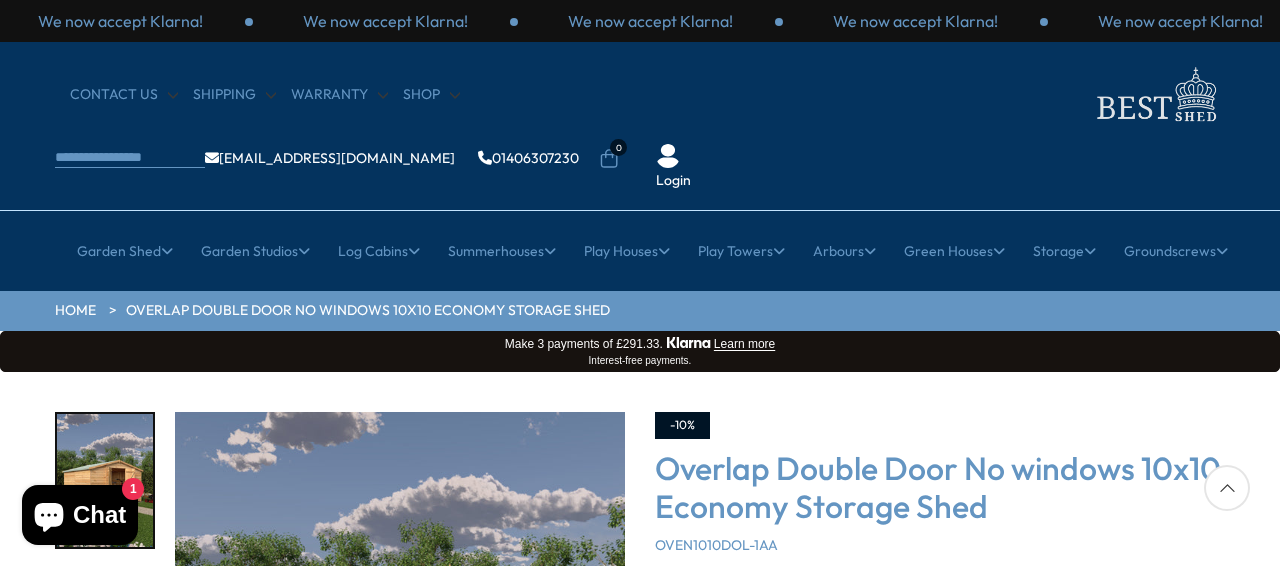 click at bounding box center (1227, 488) 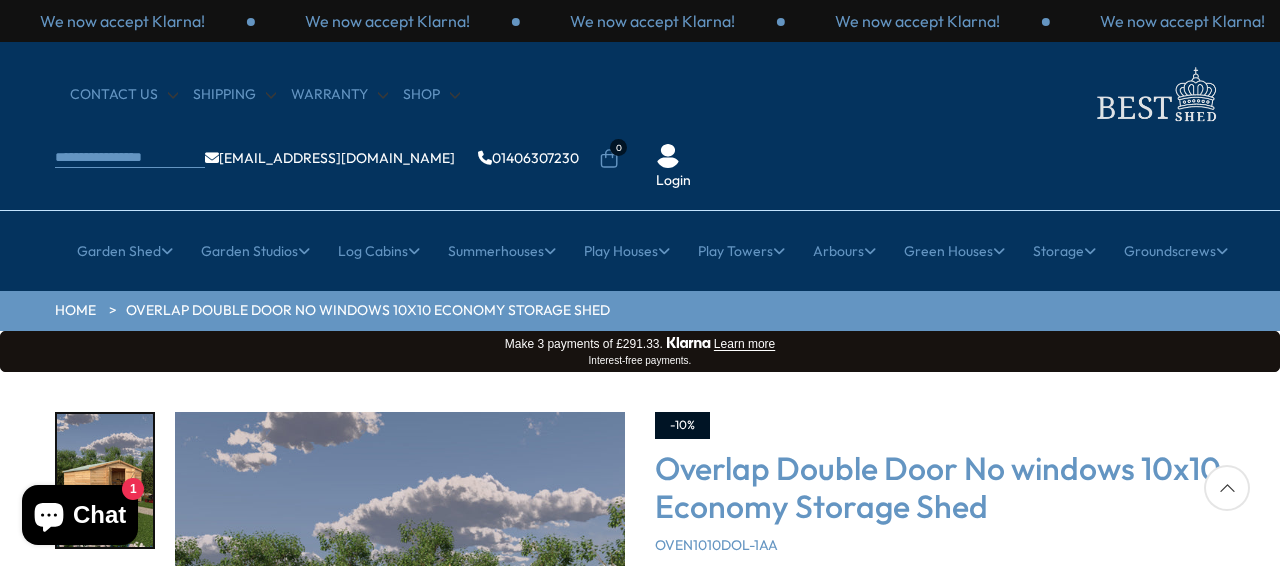 click at bounding box center (1227, 488) 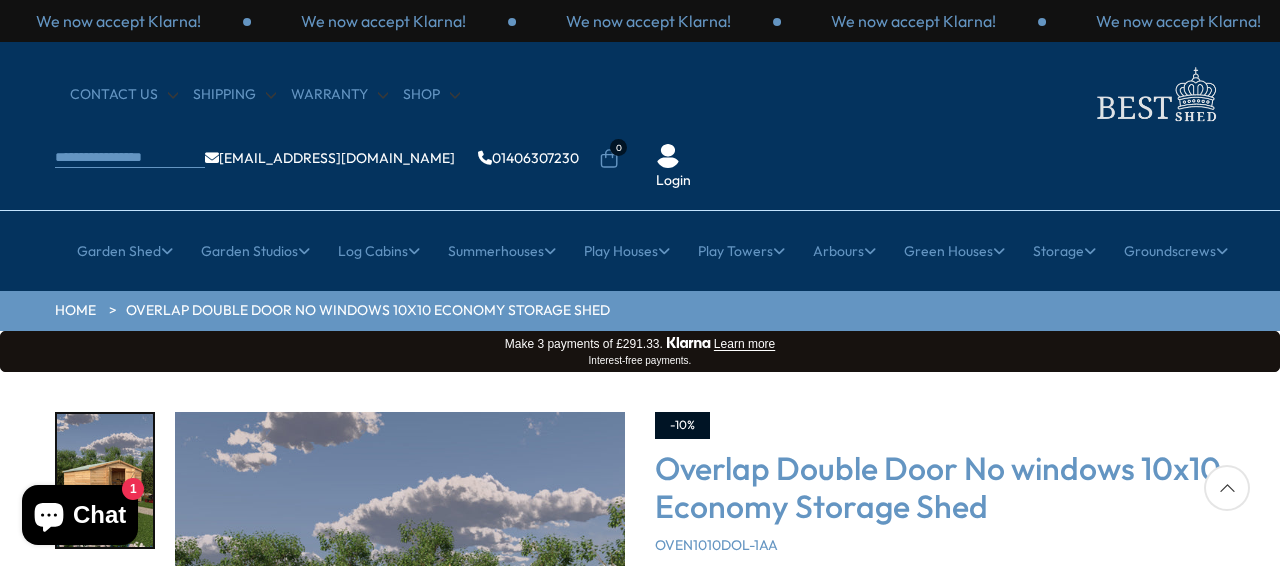 click on "Click To Expand
Click To Expand
Click To Expand
Click To Expand
Click To Expand
Click To Expand
Click To Expand" at bounding box center [640, 674] 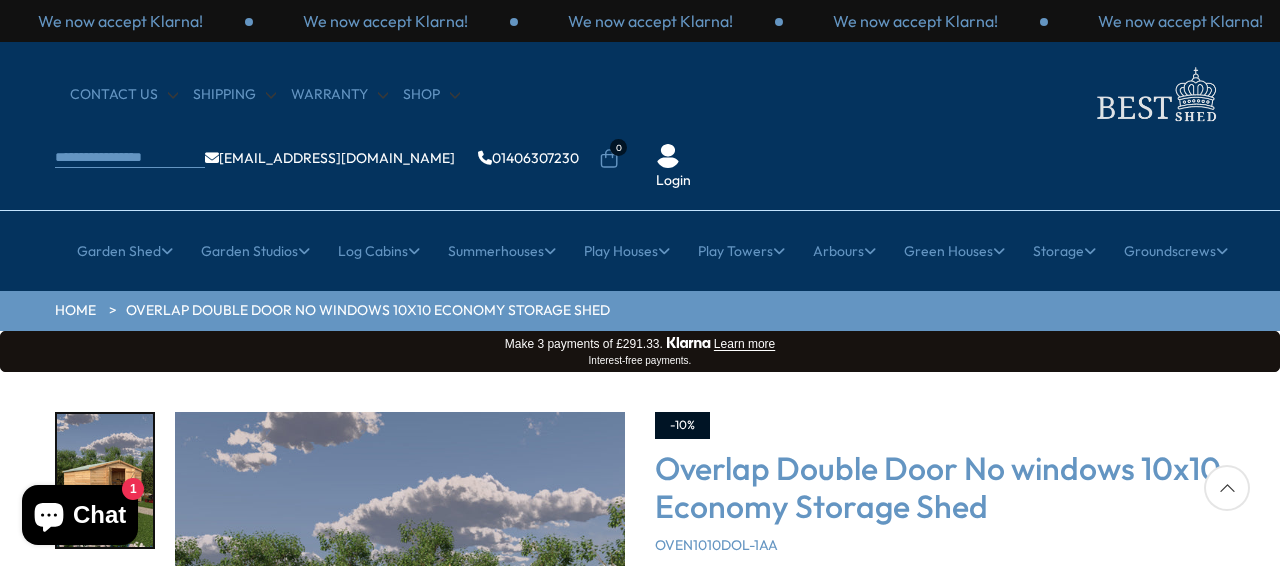 click at bounding box center (400, 637) 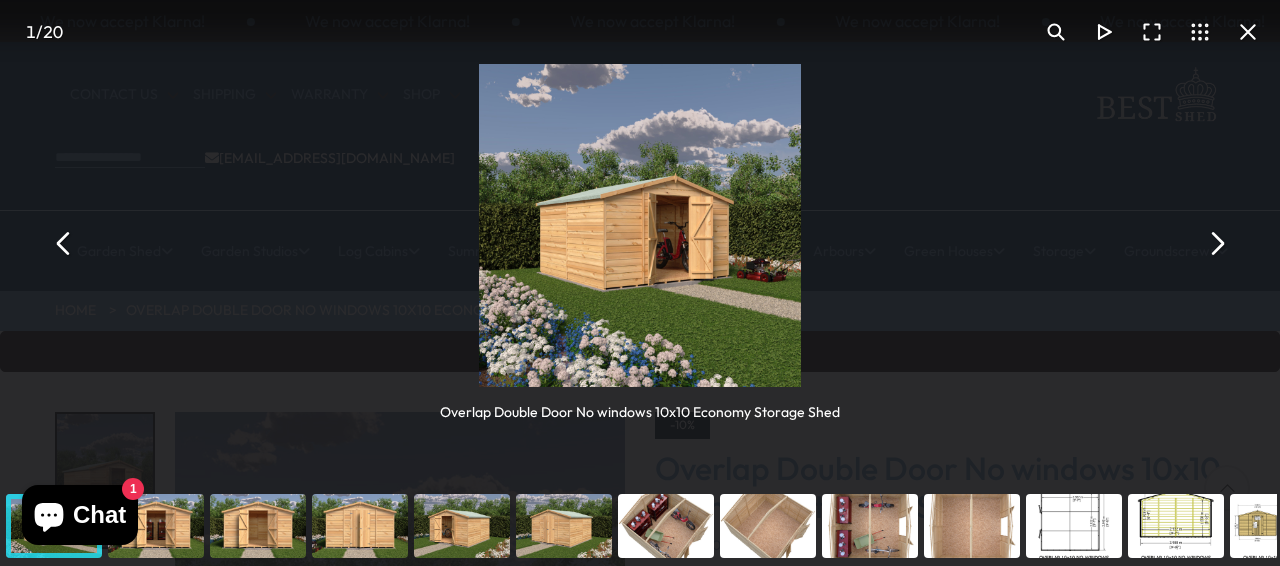 click at bounding box center [1248, 32] 